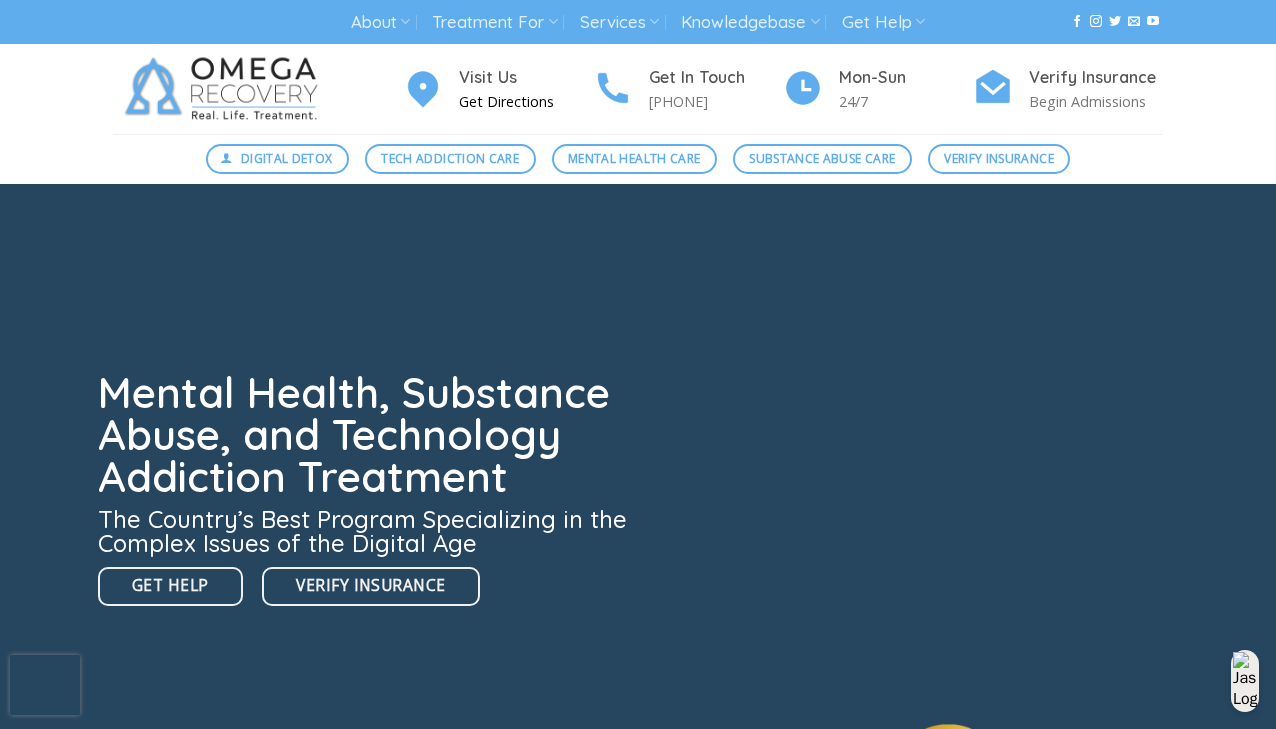 scroll, scrollTop: 0, scrollLeft: 0, axis: both 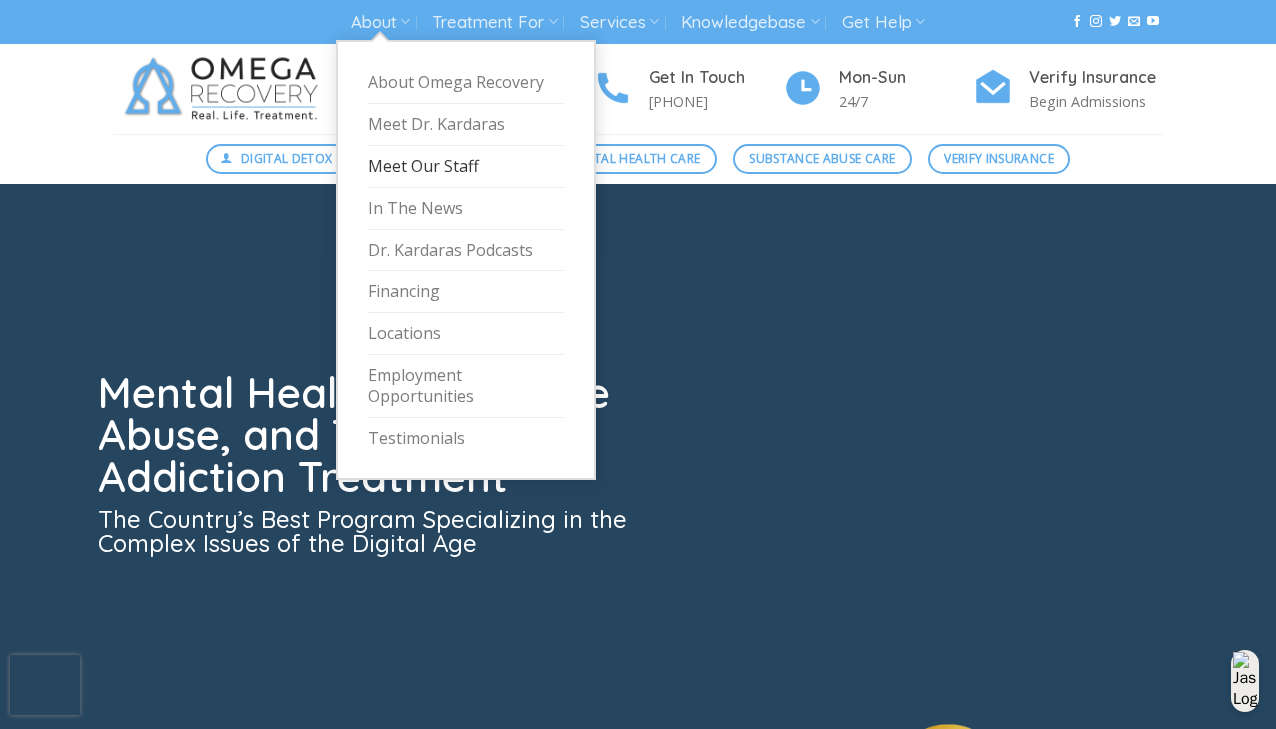 click on "Meet Our Staff" at bounding box center [466, 167] 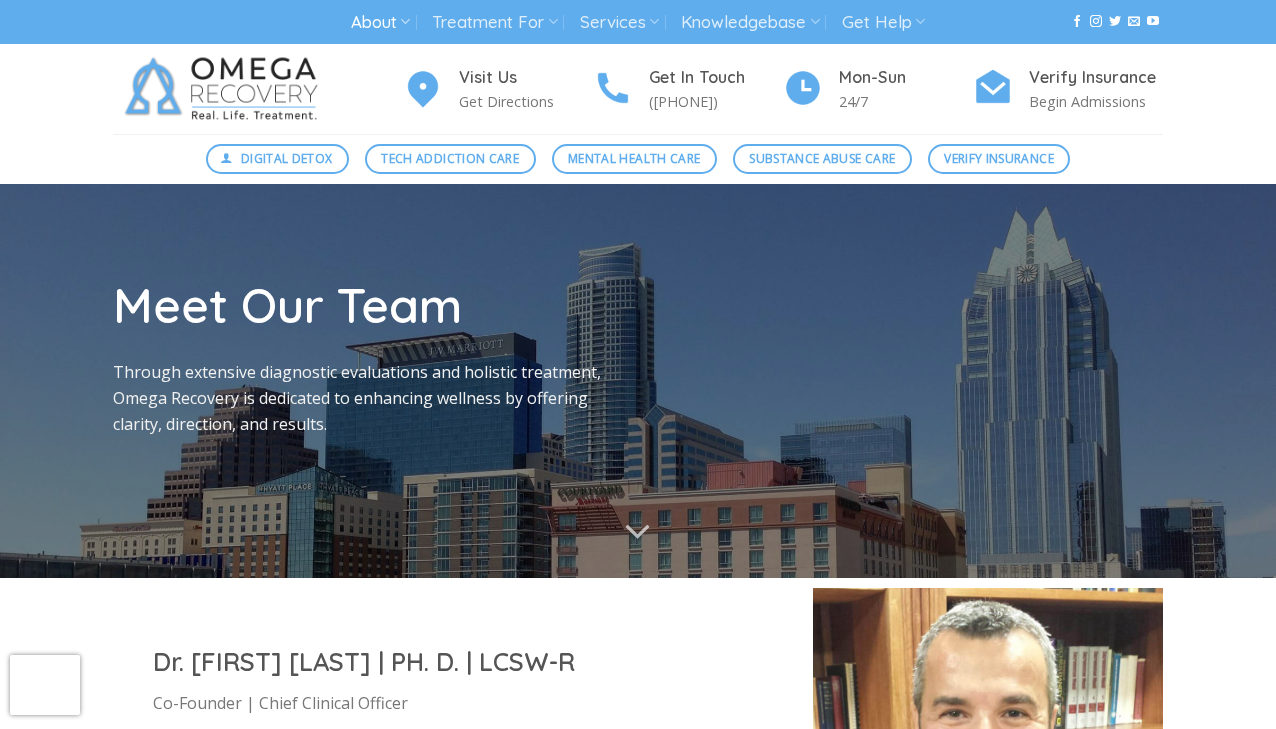 scroll, scrollTop: 0, scrollLeft: 0, axis: both 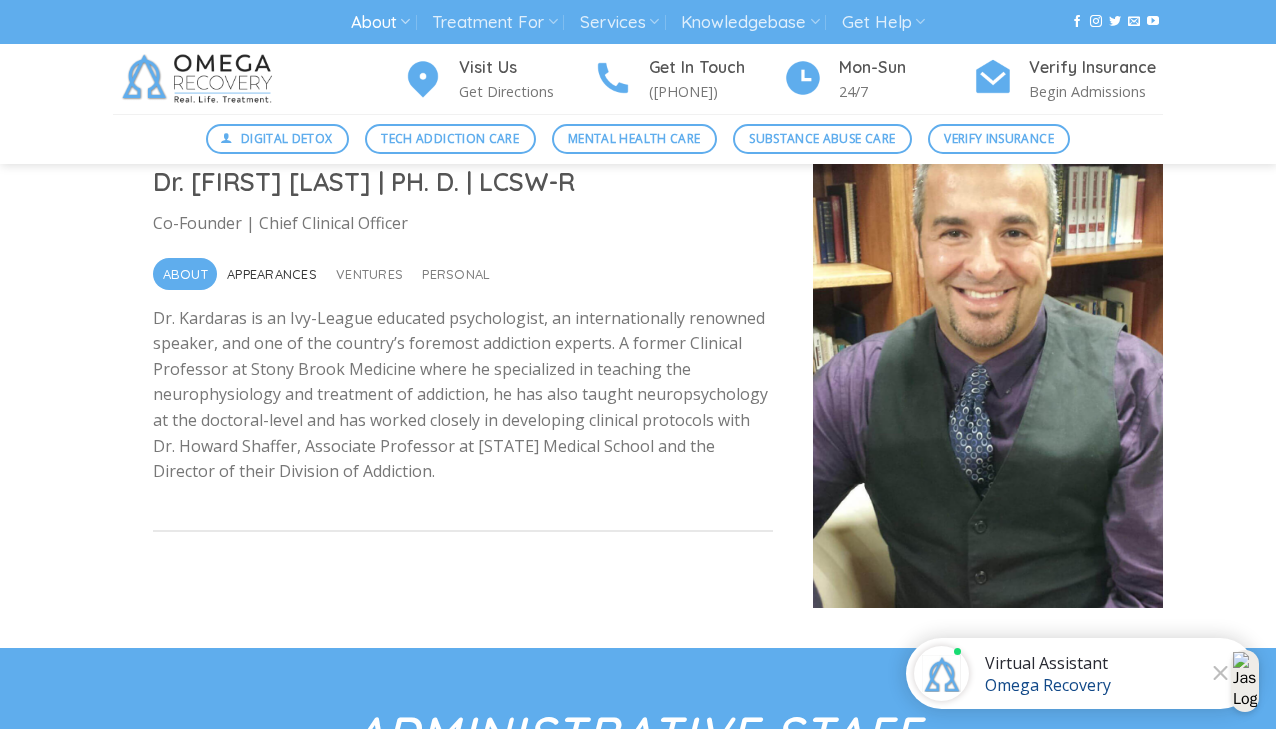 click on "Appearances" at bounding box center [272, 274] 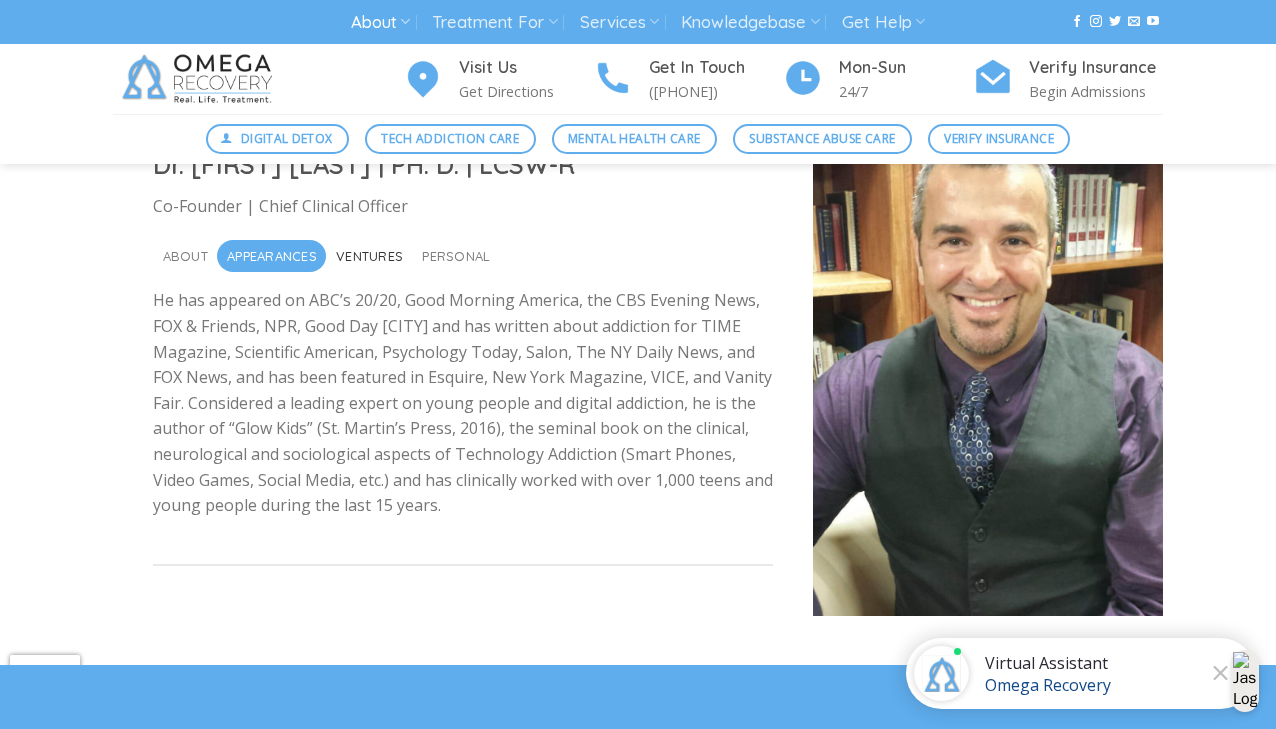 click on "Ventures" at bounding box center (369, 256) 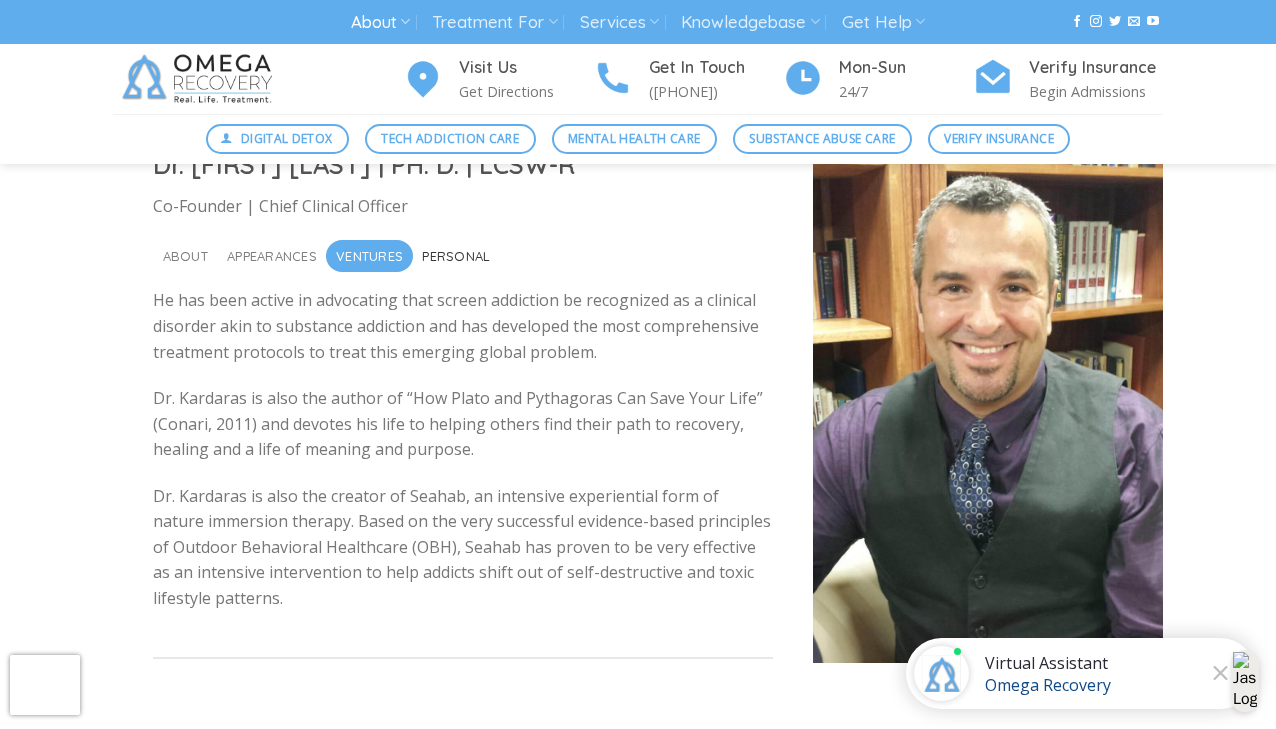 click on "Personal" at bounding box center [456, 256] 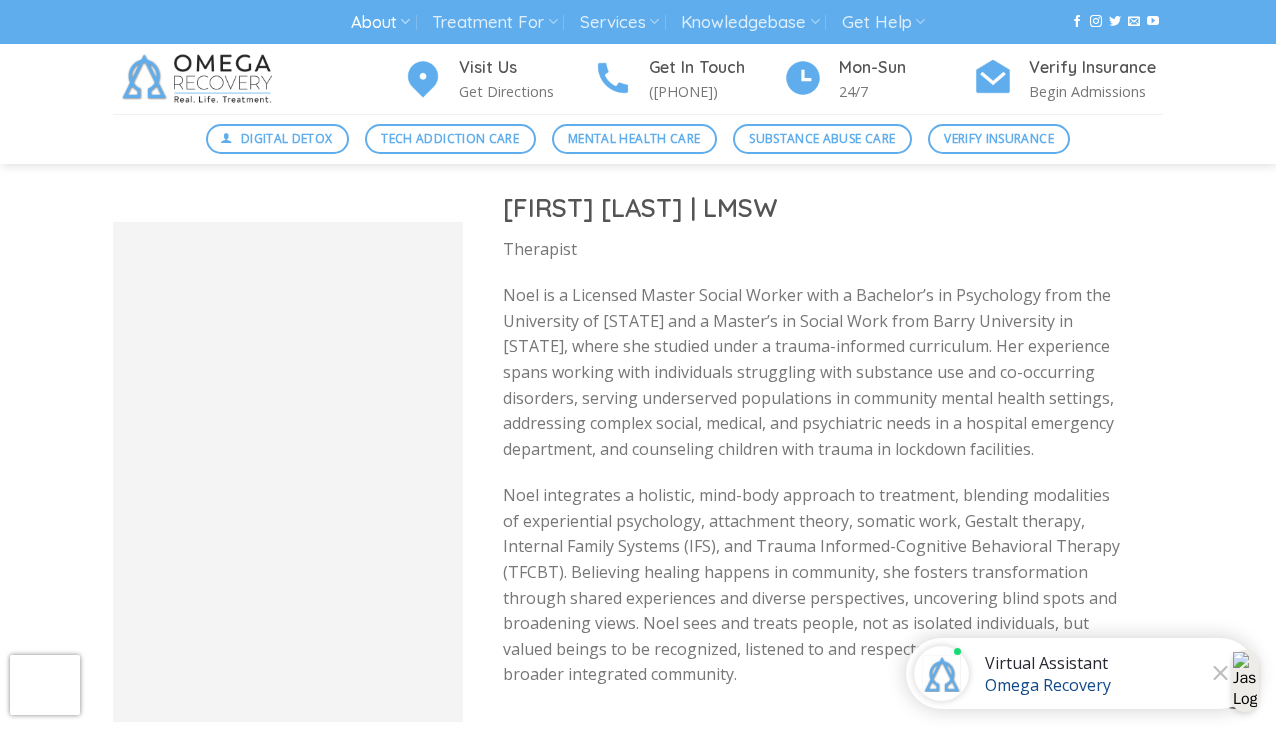 scroll, scrollTop: 3635, scrollLeft: 0, axis: vertical 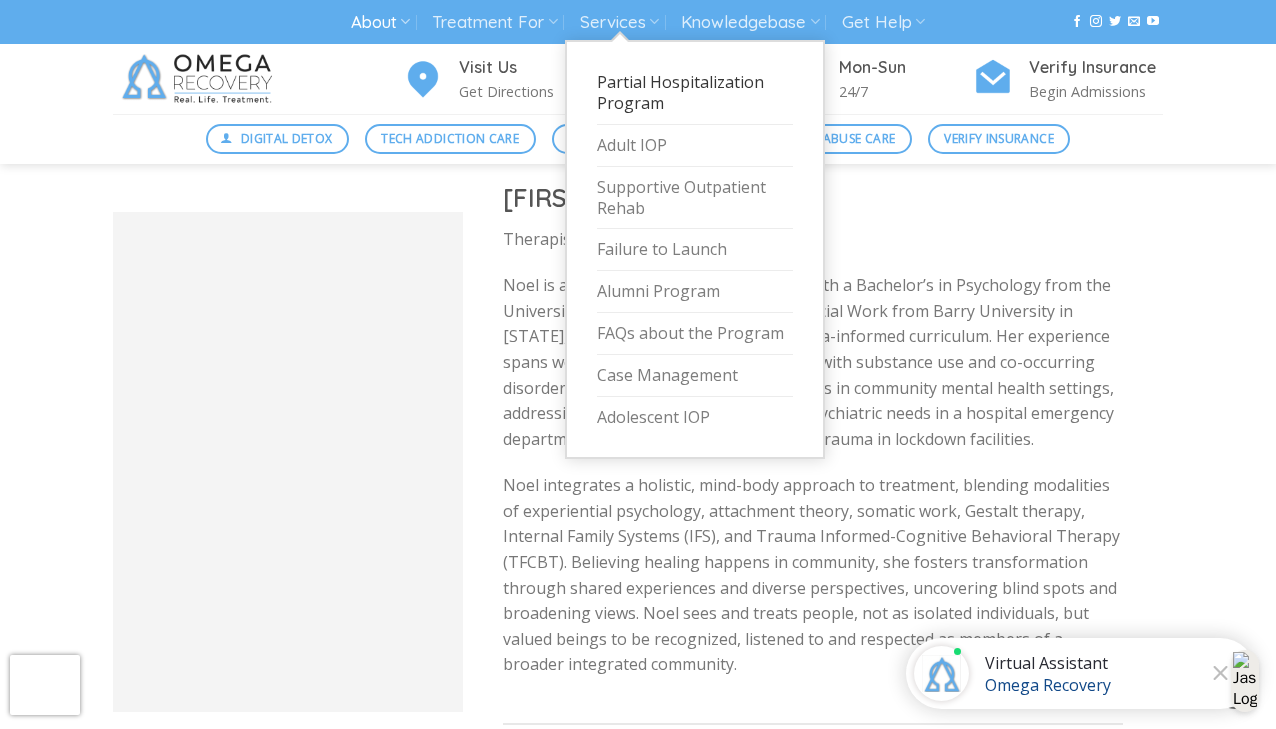 click on "Partial Hospitalization Program" at bounding box center (695, 93) 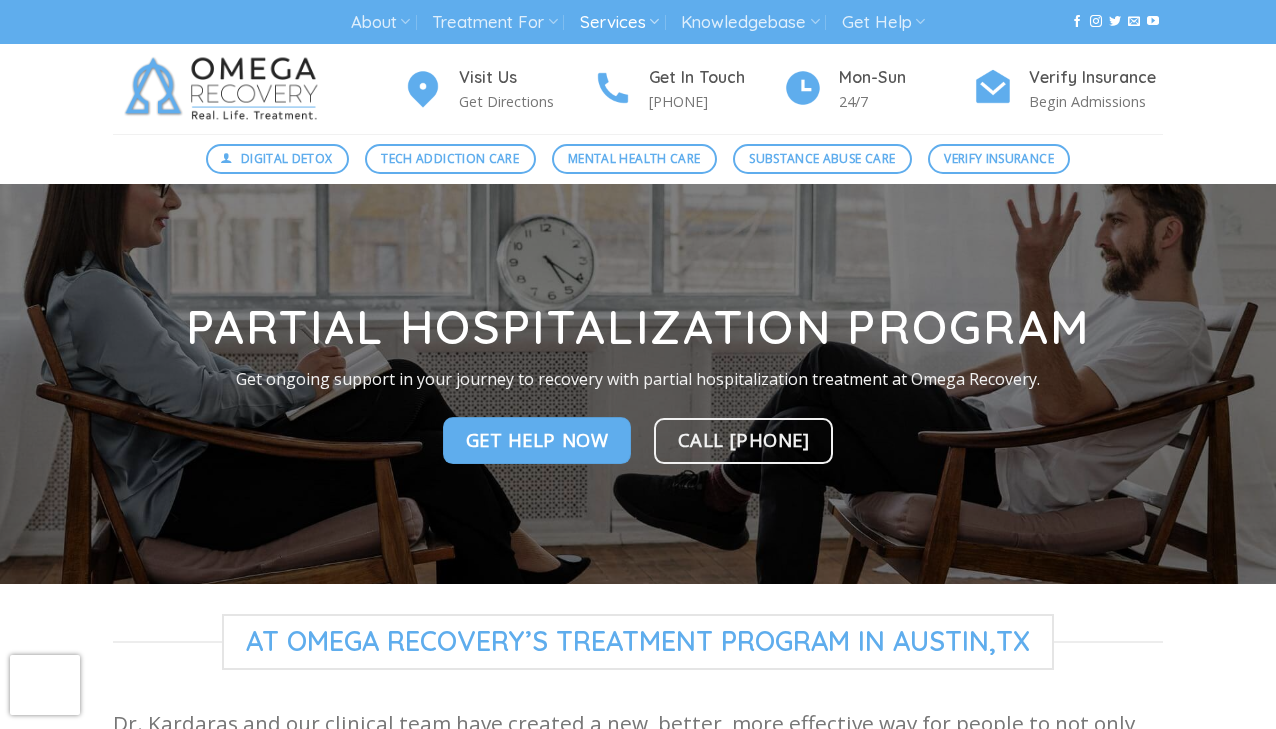 scroll, scrollTop: 0, scrollLeft: 0, axis: both 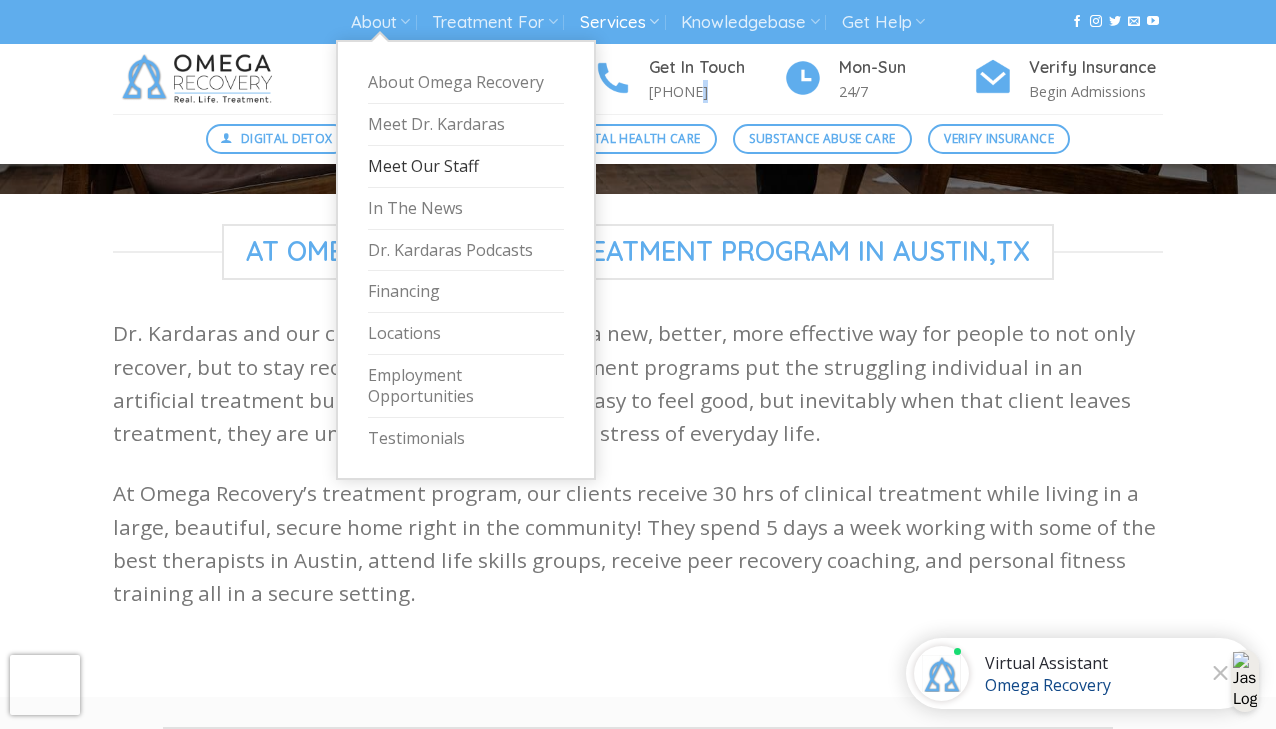 click on "Meet Our Staff" at bounding box center (466, 167) 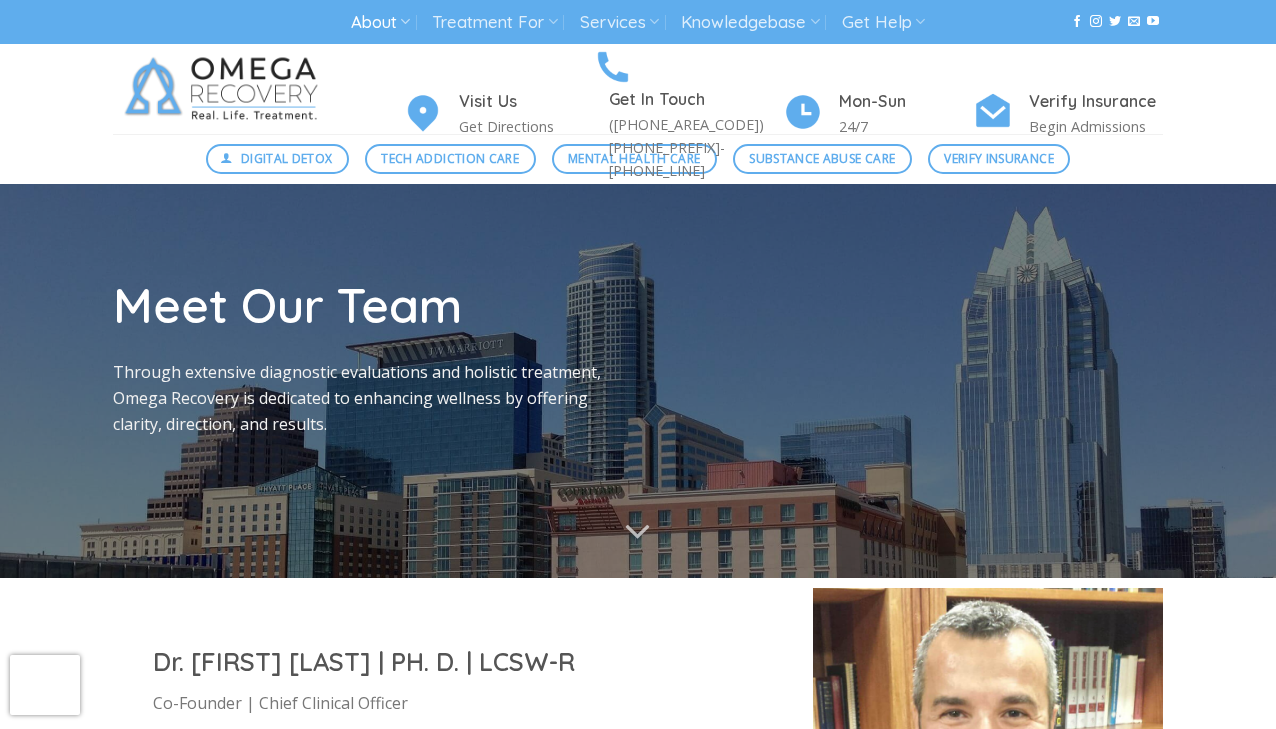 scroll, scrollTop: 0, scrollLeft: 0, axis: both 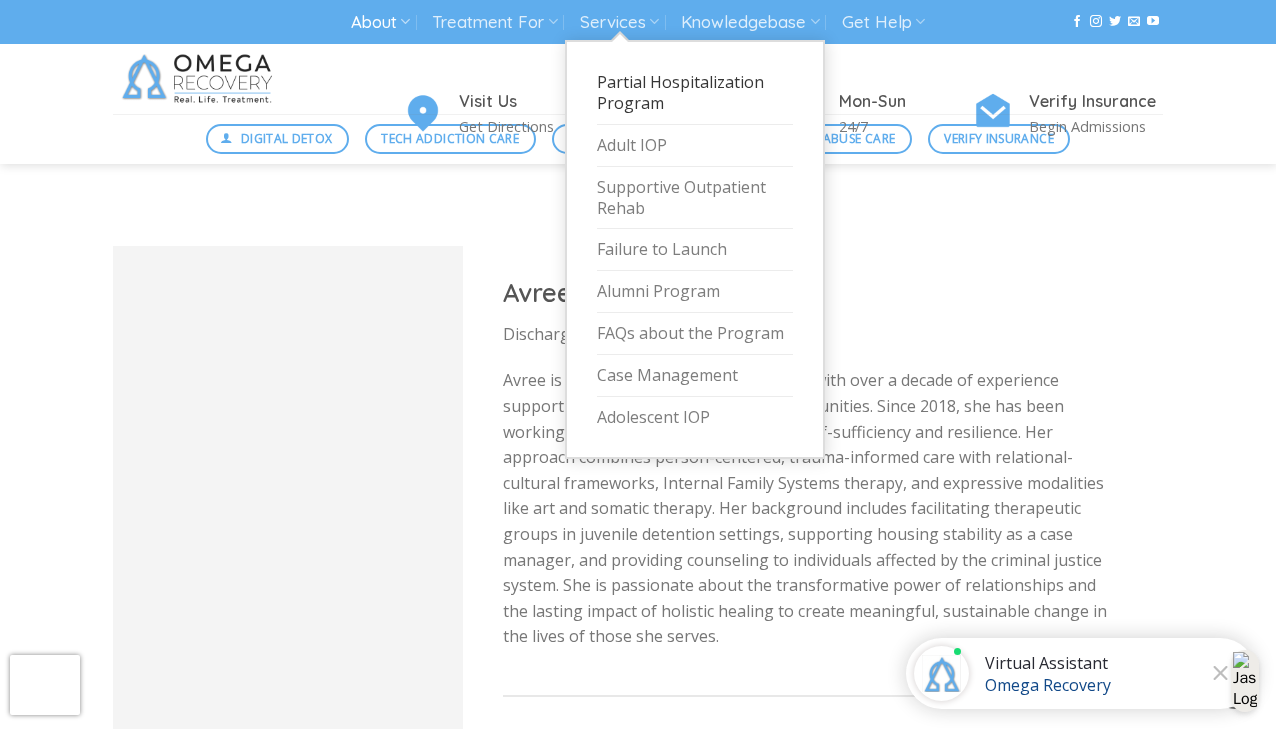 click on "Partial Hospitalization Program" at bounding box center [695, 93] 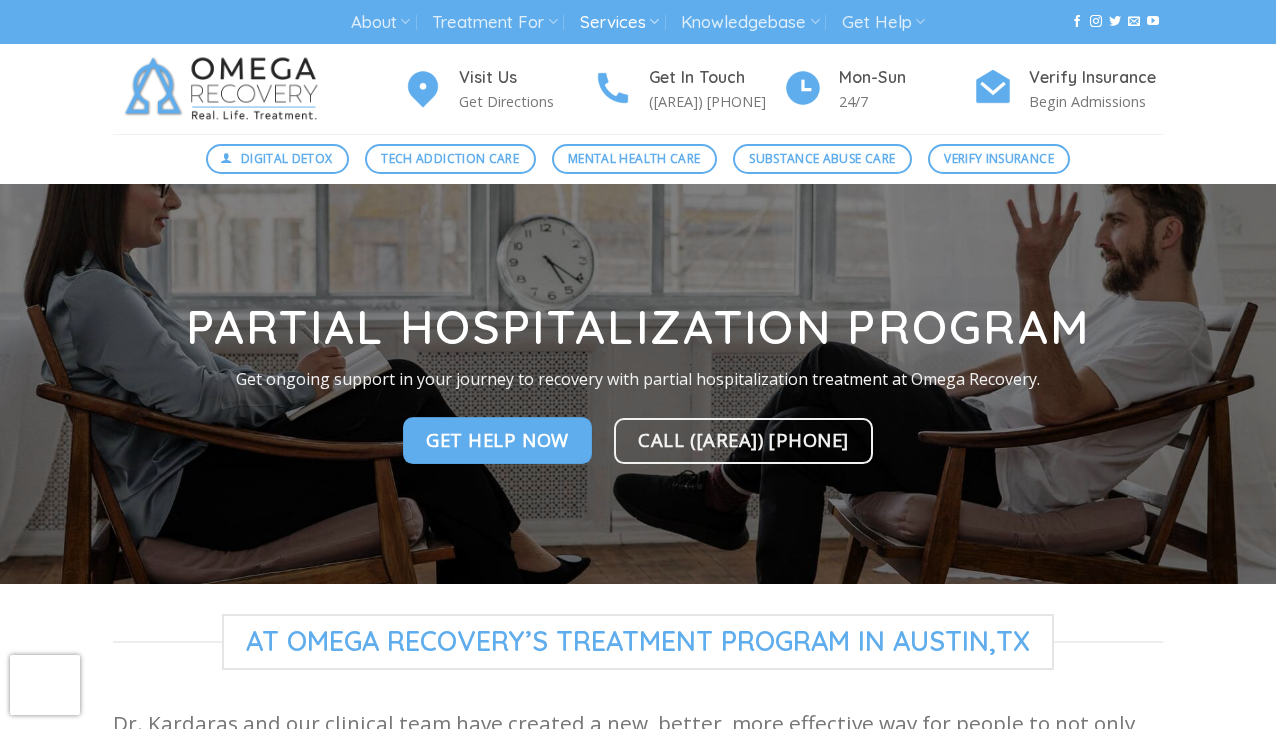 scroll, scrollTop: 0, scrollLeft: 0, axis: both 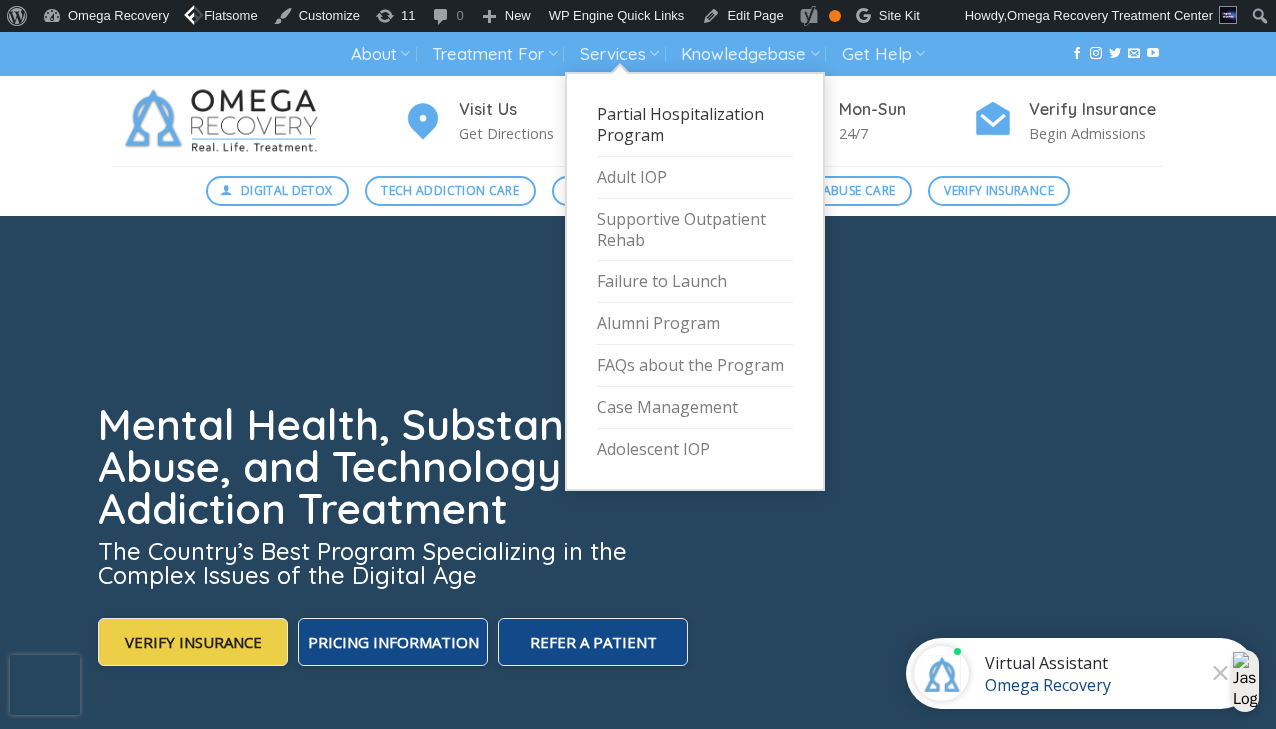 click on "Partial Hospitalization Program" at bounding box center [695, 125] 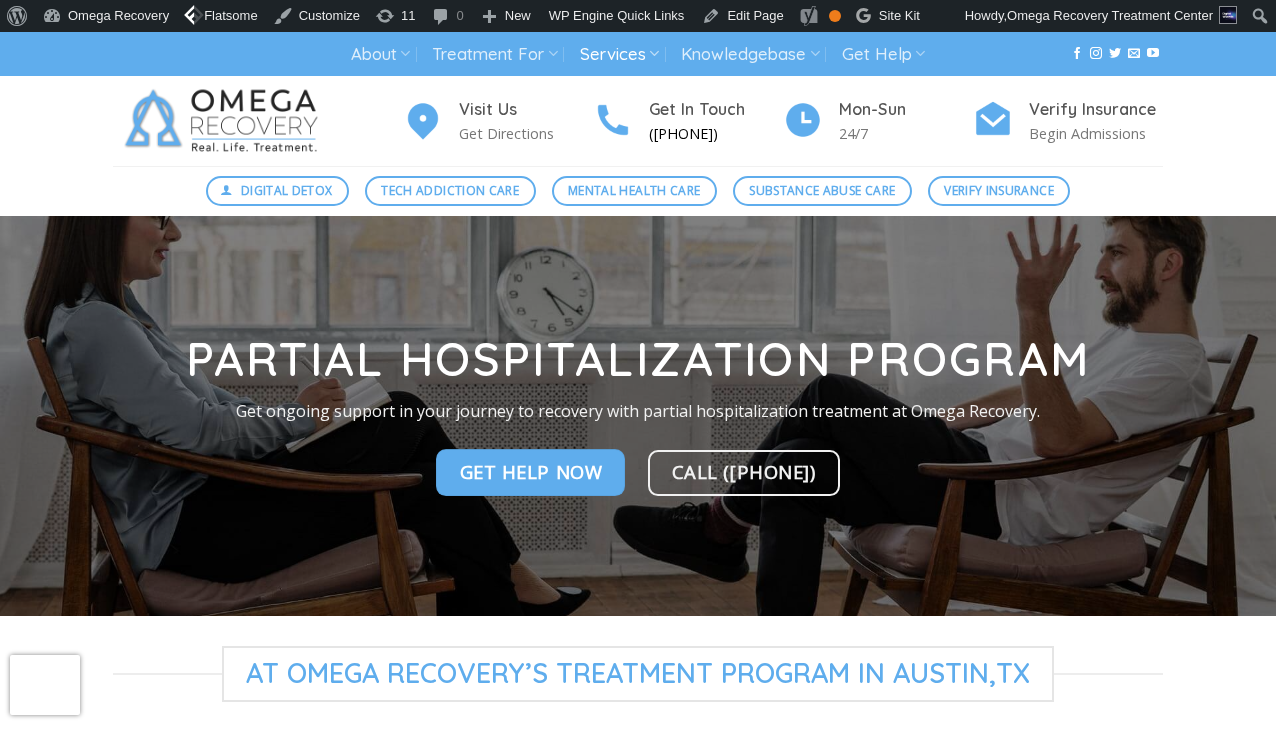 scroll, scrollTop: 0, scrollLeft: 0, axis: both 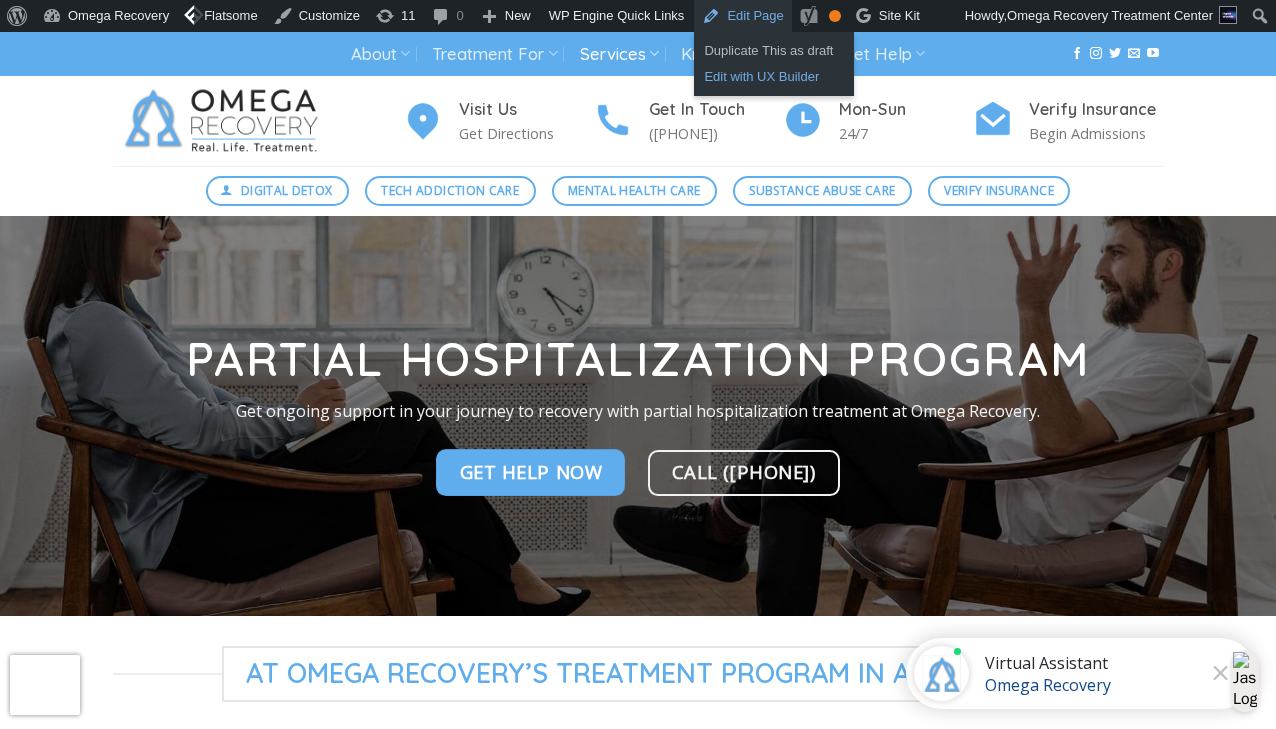 click on "Edit with UX Builder" at bounding box center [774, 77] 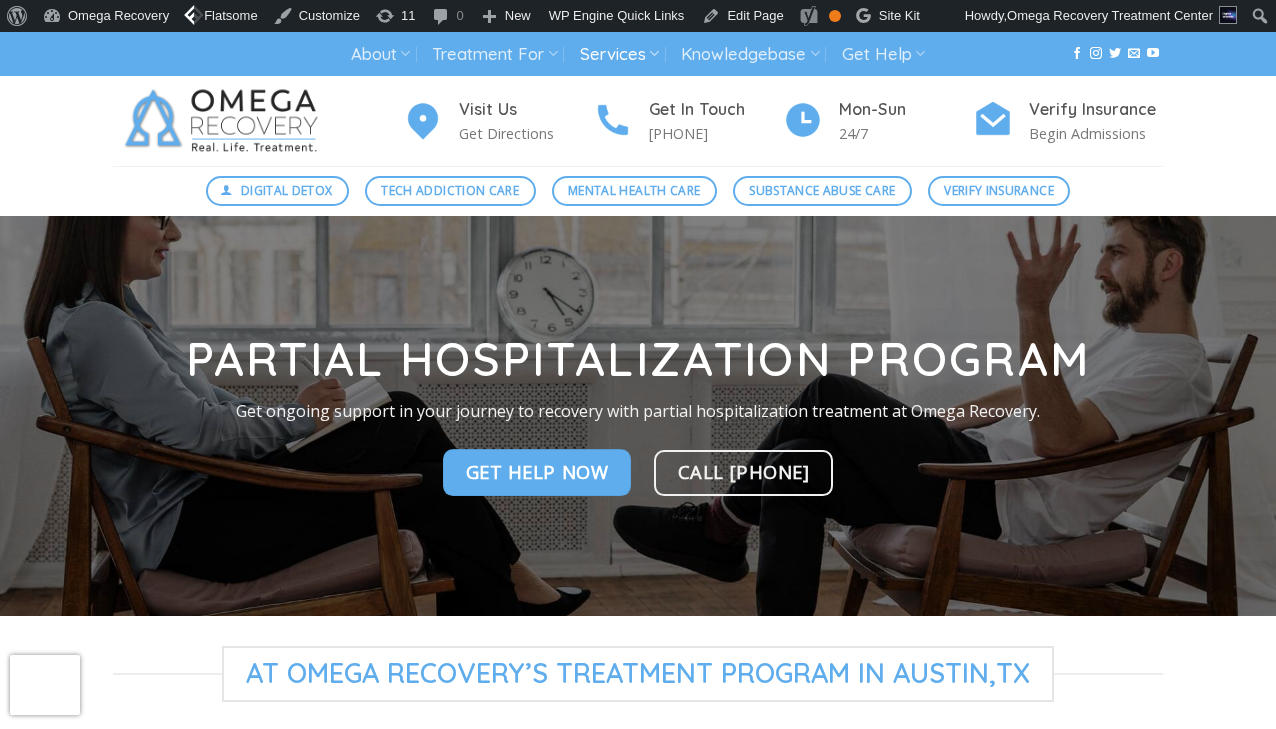 scroll, scrollTop: 0, scrollLeft: 0, axis: both 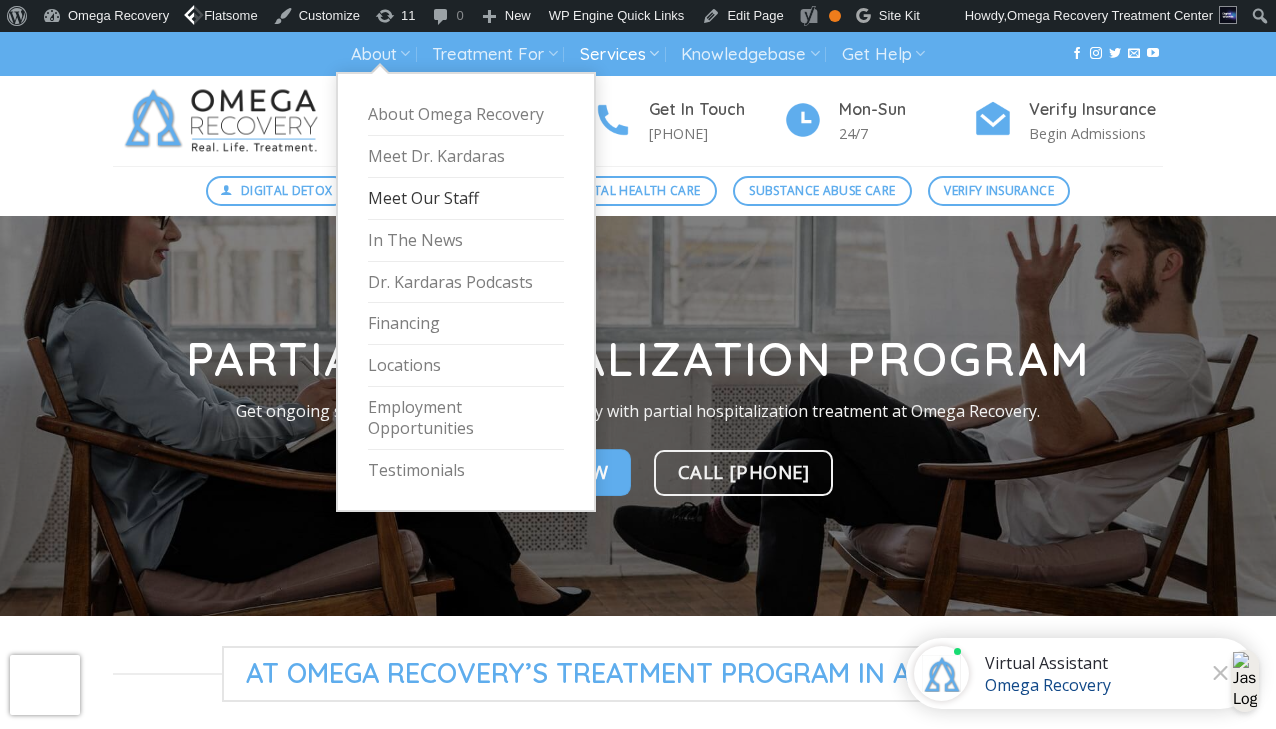 click on "Meet Our Staff" at bounding box center [466, 199] 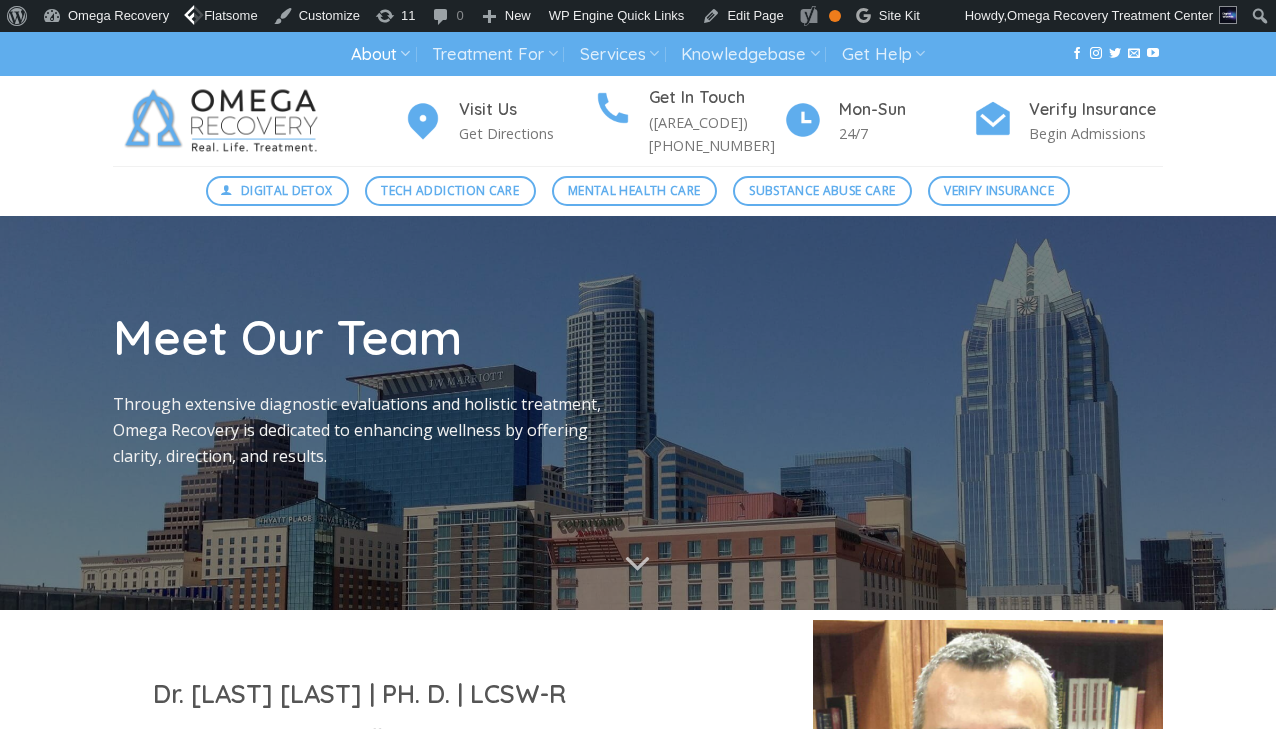 scroll, scrollTop: 0, scrollLeft: 0, axis: both 